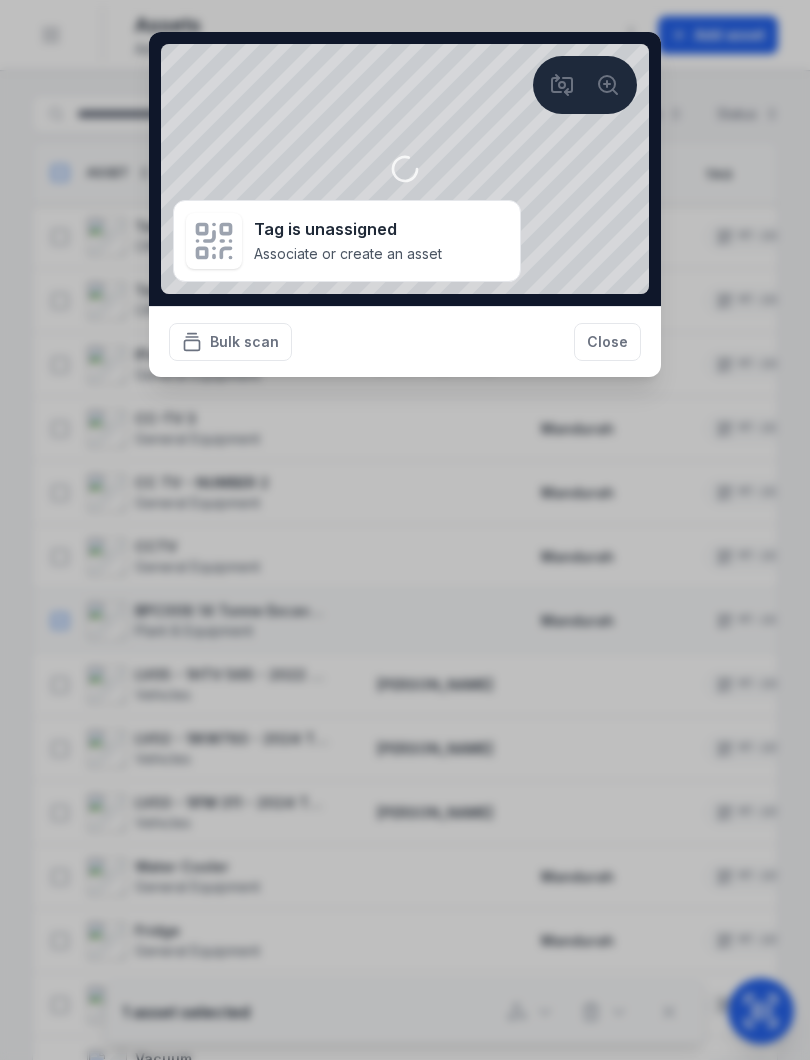 scroll, scrollTop: 0, scrollLeft: 0, axis: both 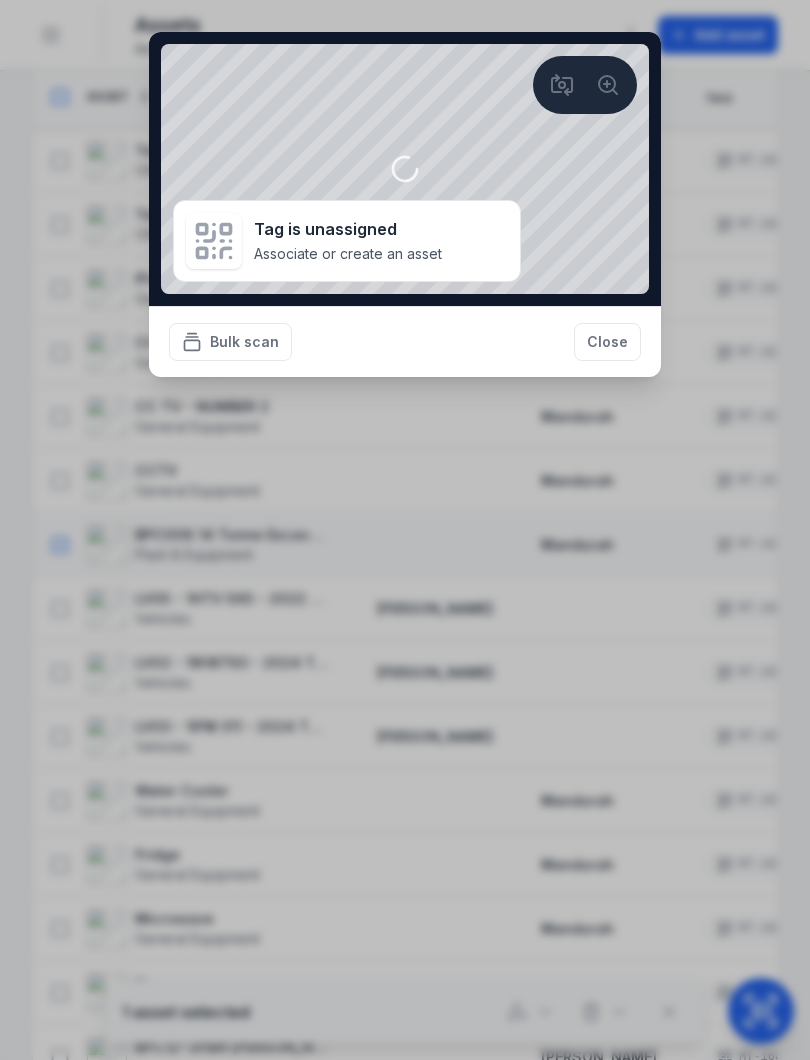 click on "Close" at bounding box center (607, 342) 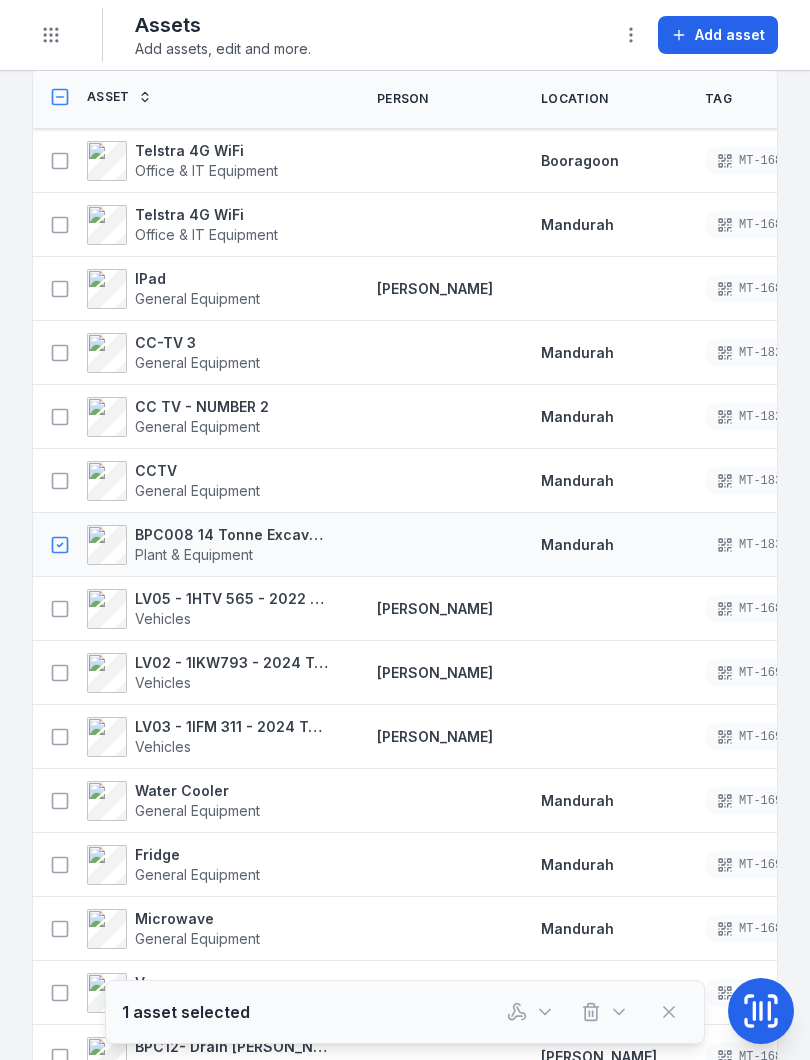click 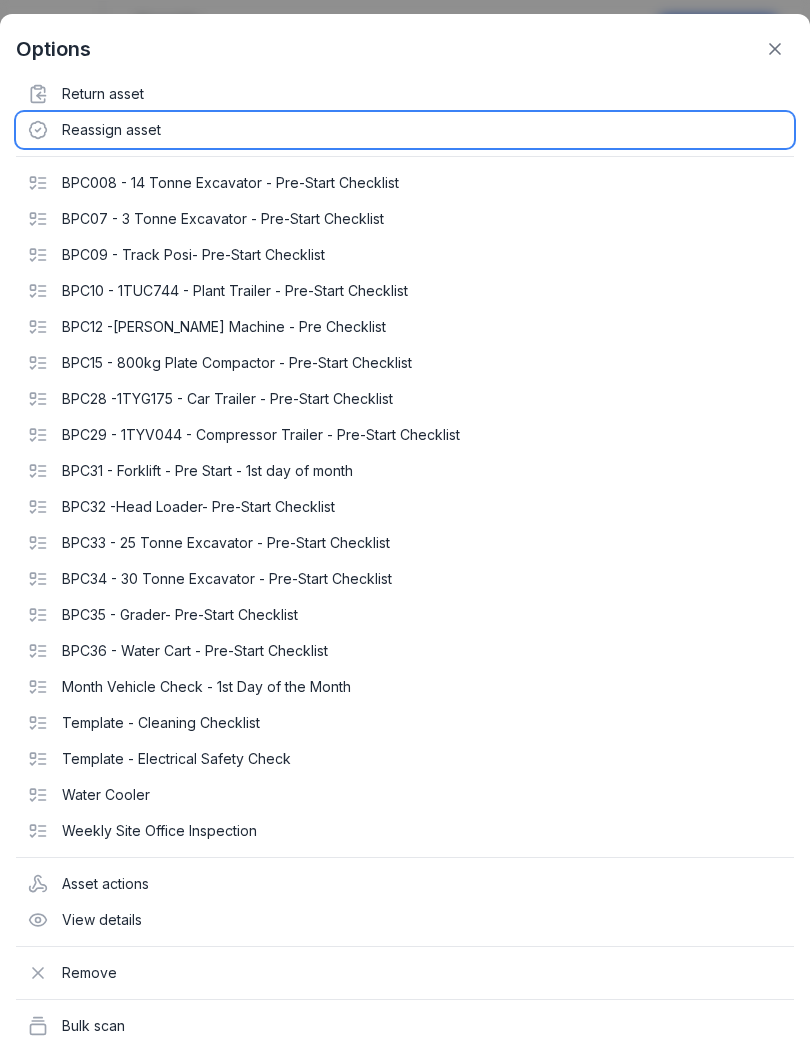 click on "Reassign asset" at bounding box center [405, 130] 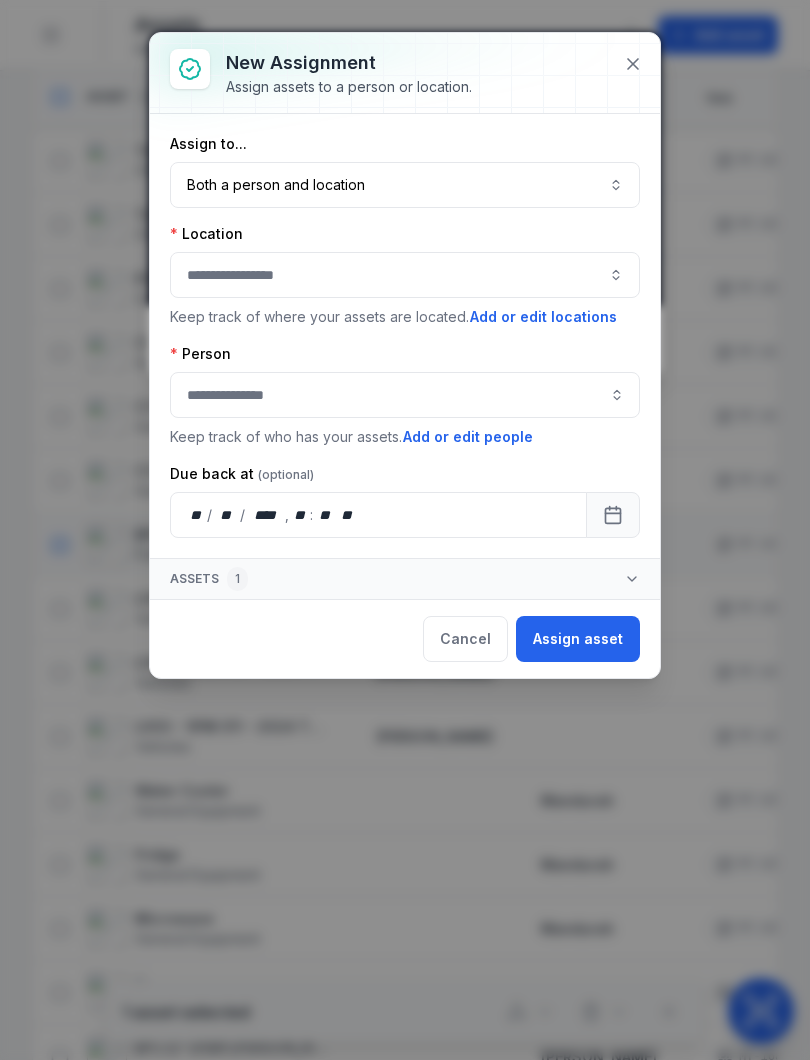 click 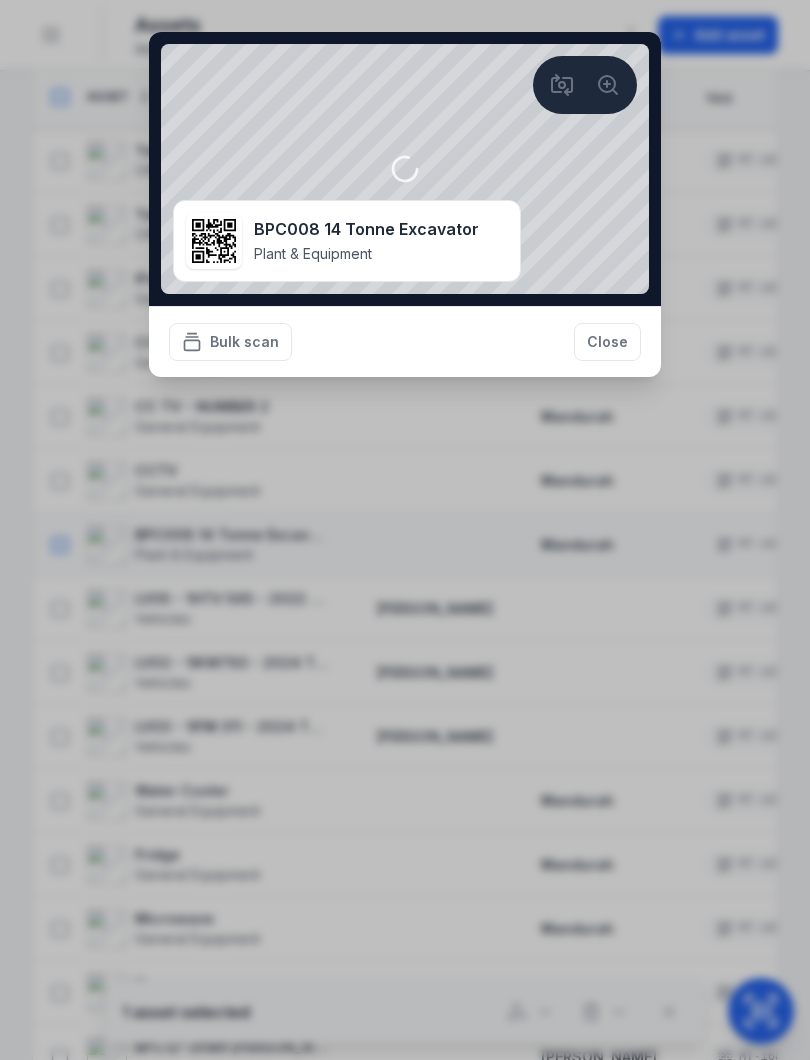 click on "Close" at bounding box center [607, 342] 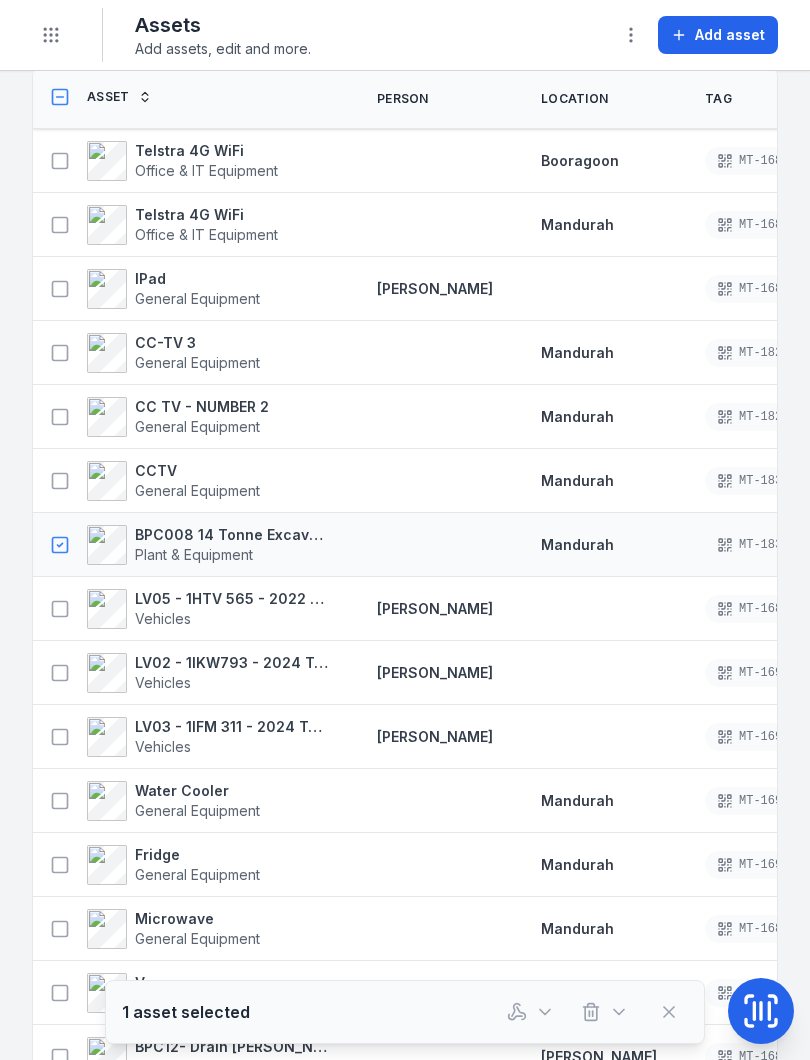click 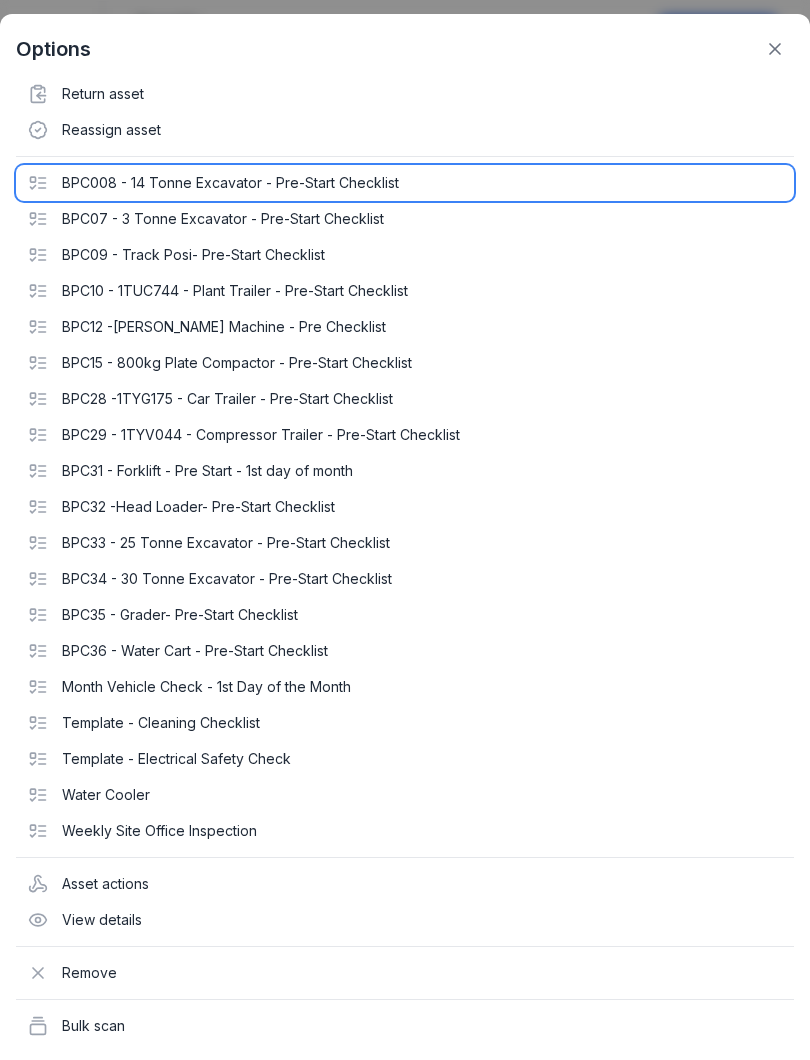 click on "BPC008 - 14 Tonne Excavator - Pre-Start Checklist" at bounding box center (405, 183) 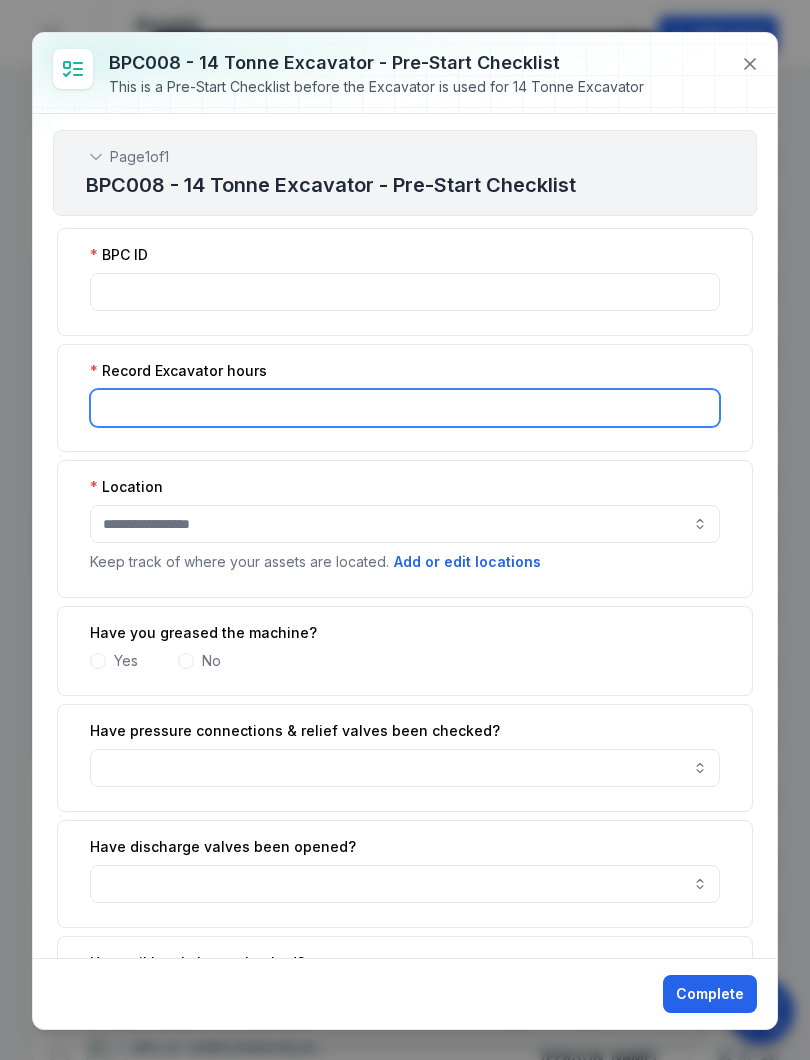 click at bounding box center [405, 408] 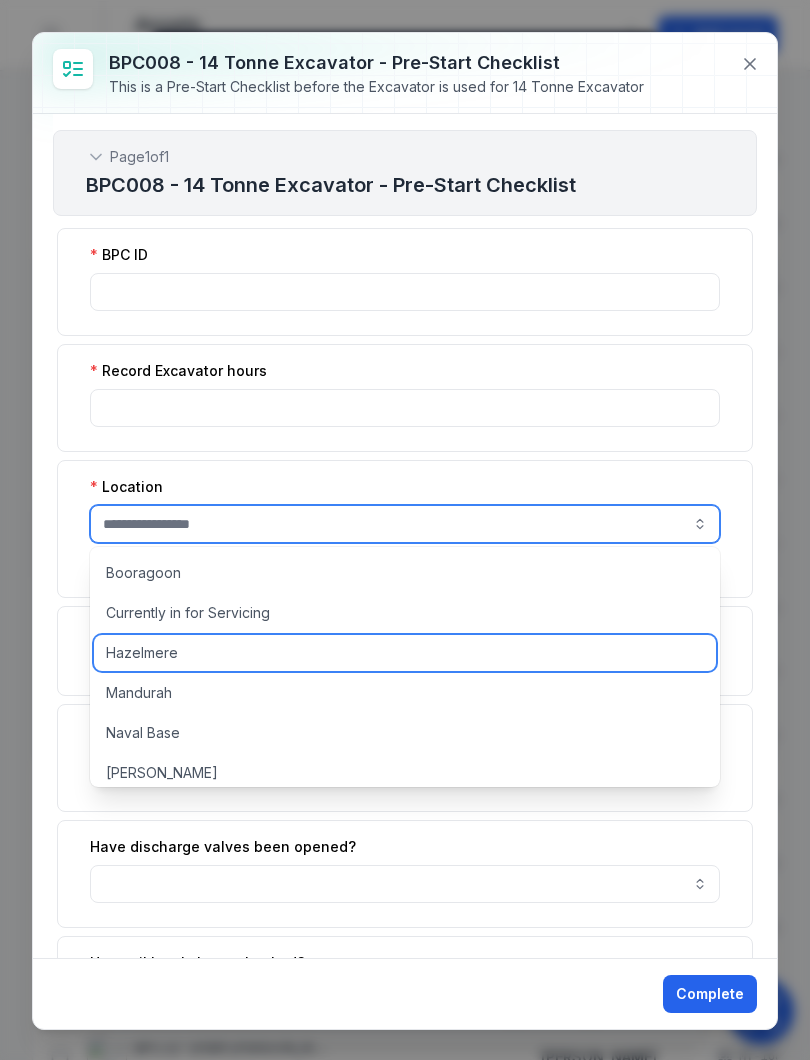 click on "Hazelmere" at bounding box center [405, 653] 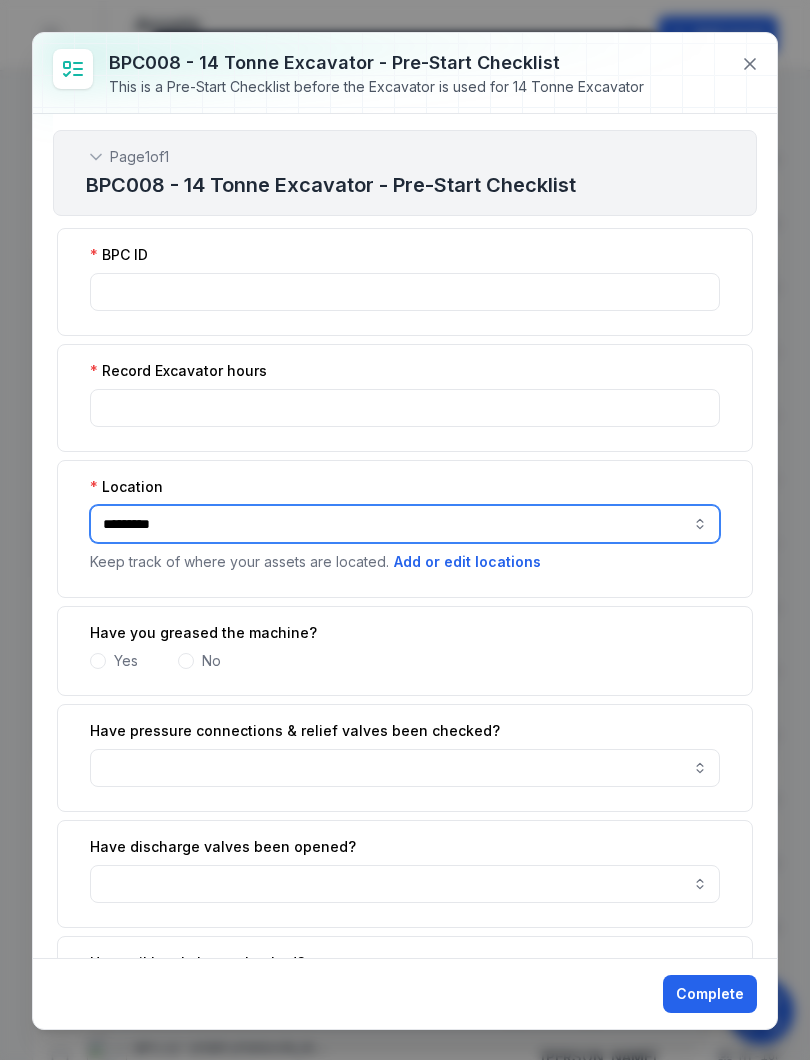 click on "*********" at bounding box center [405, 524] 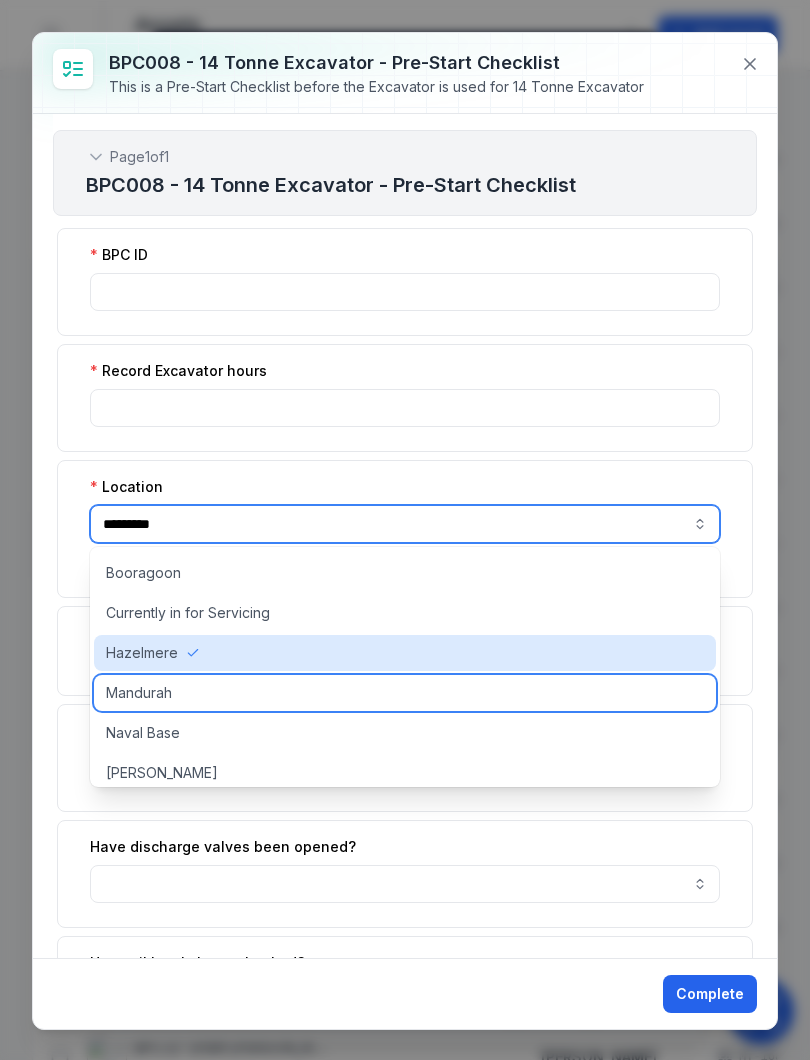 click on "Mandurah" at bounding box center (405, 693) 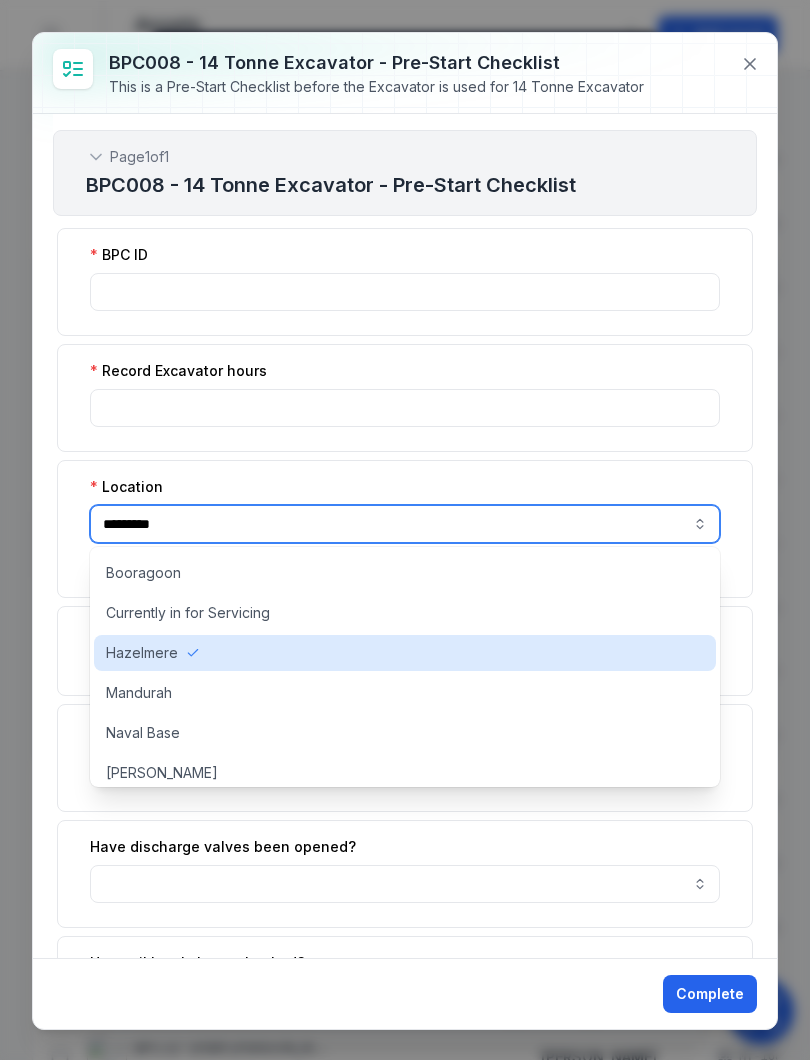type on "********" 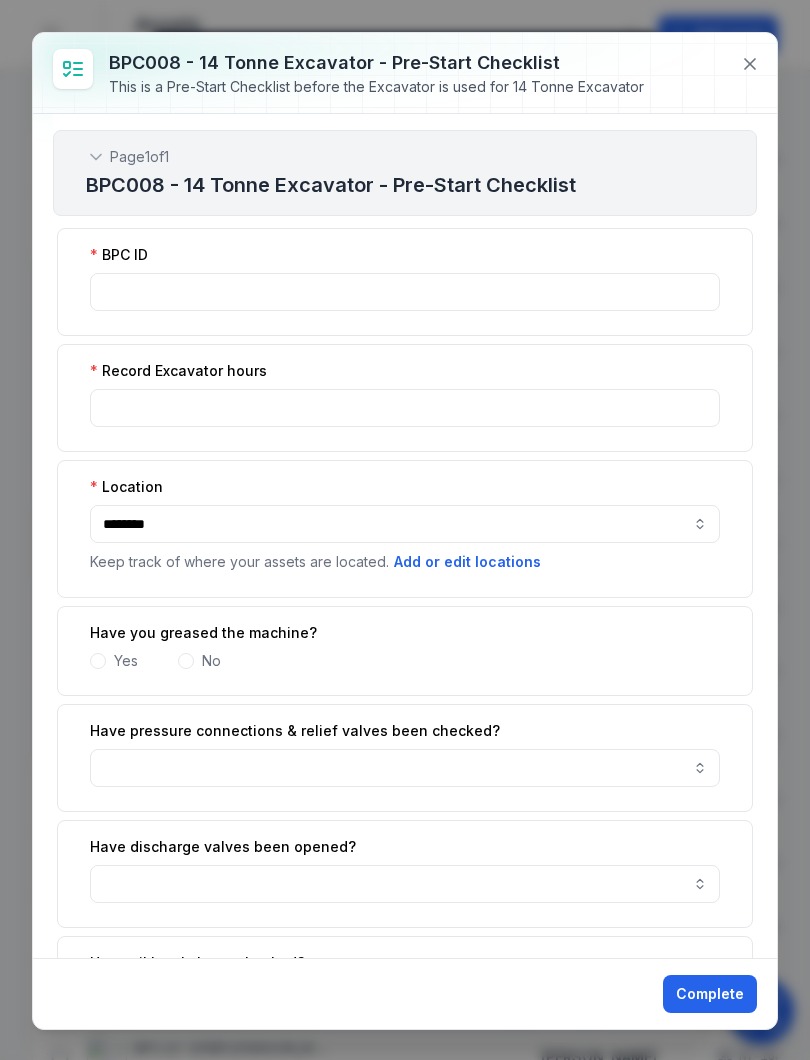 click on "Have you greased the machine? Yes No" at bounding box center (405, 651) 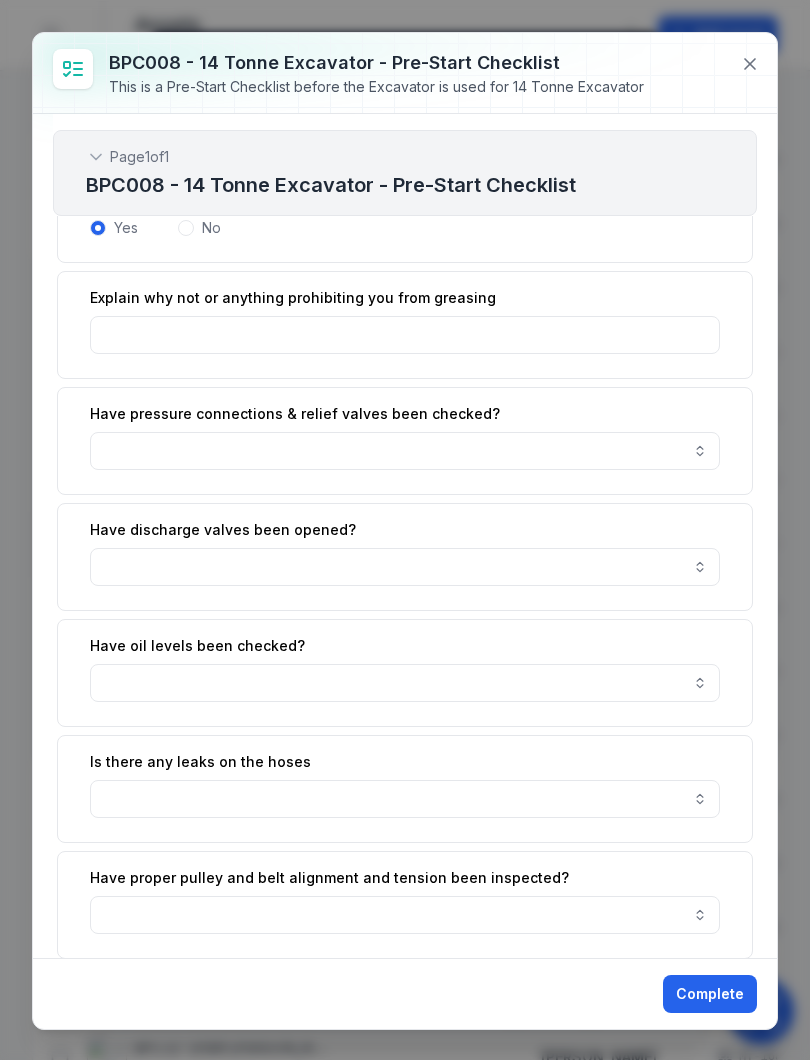 scroll, scrollTop: 437, scrollLeft: 0, axis: vertical 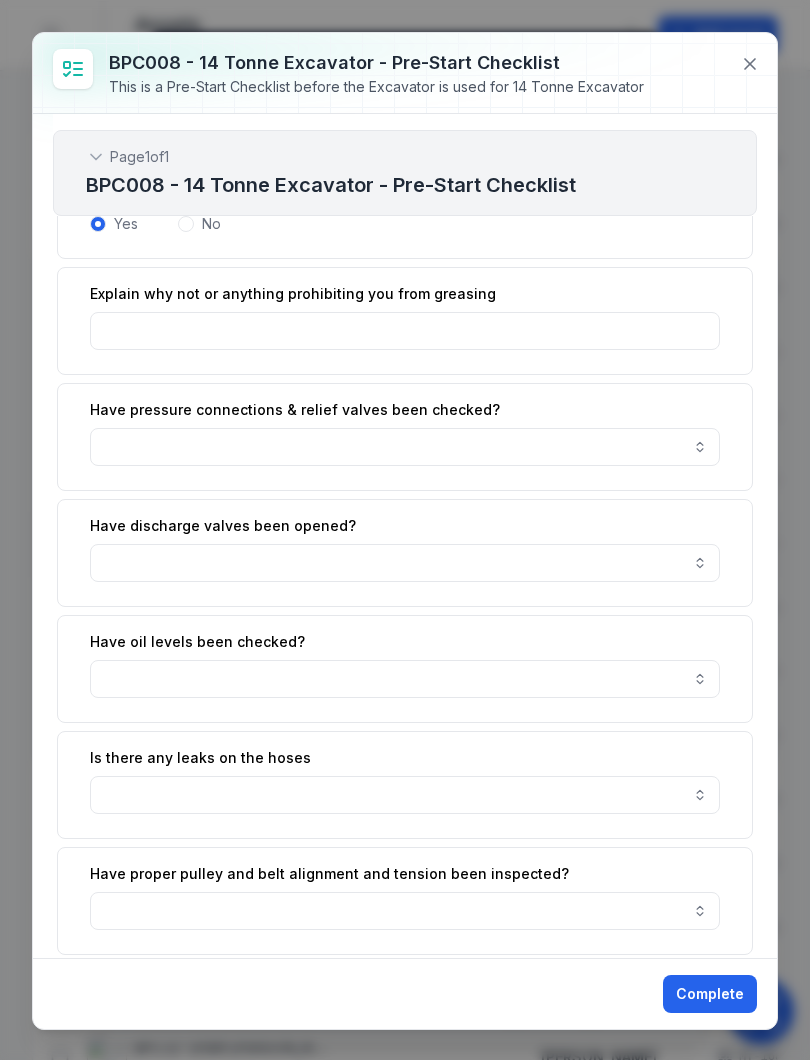 click at bounding box center [405, 679] 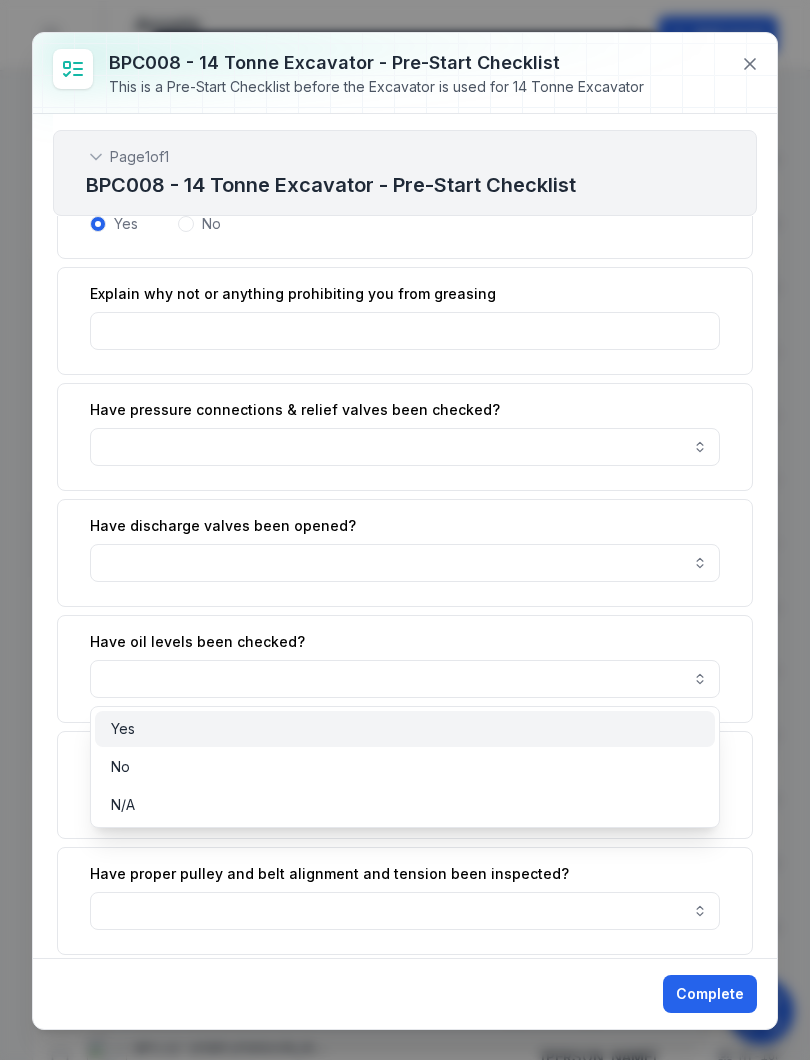 click on "Yes" at bounding box center (405, 729) 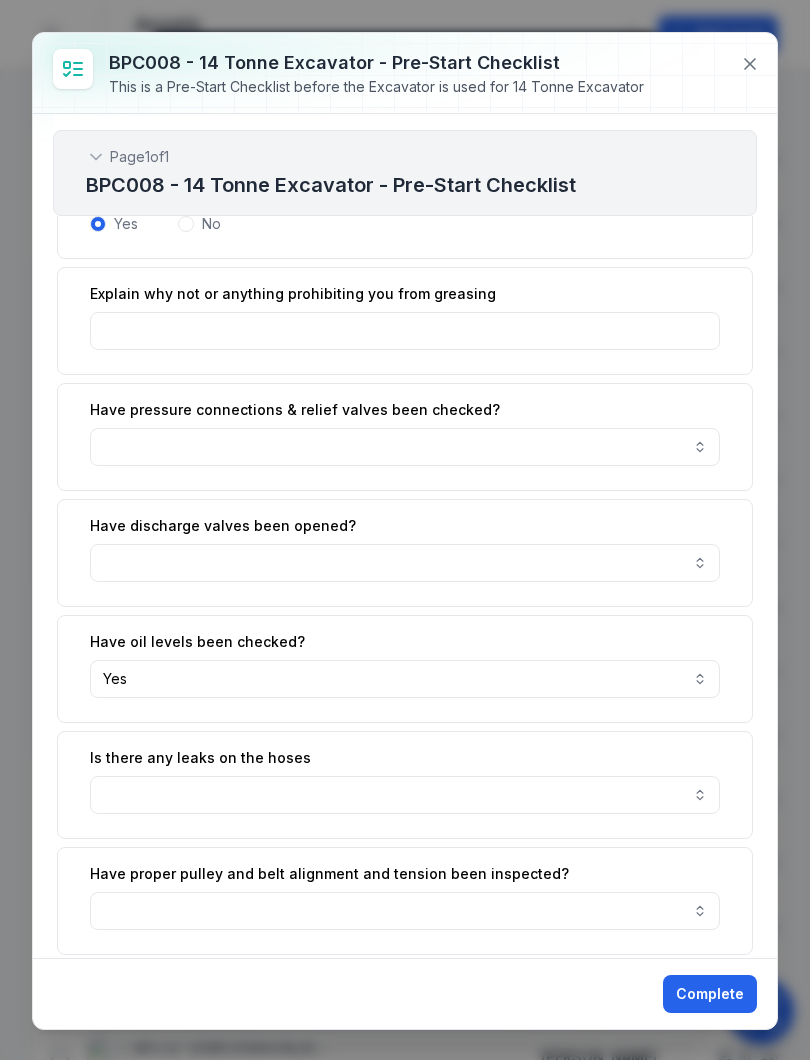 click at bounding box center (405, 795) 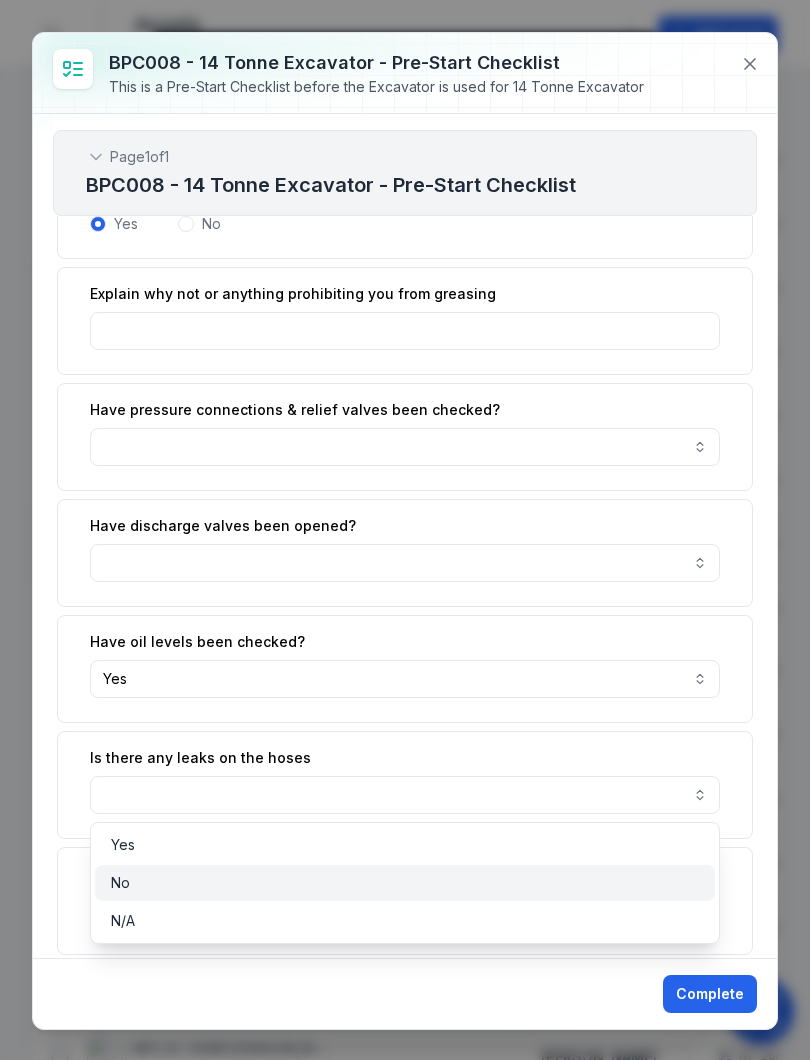 click on "No" at bounding box center (405, 883) 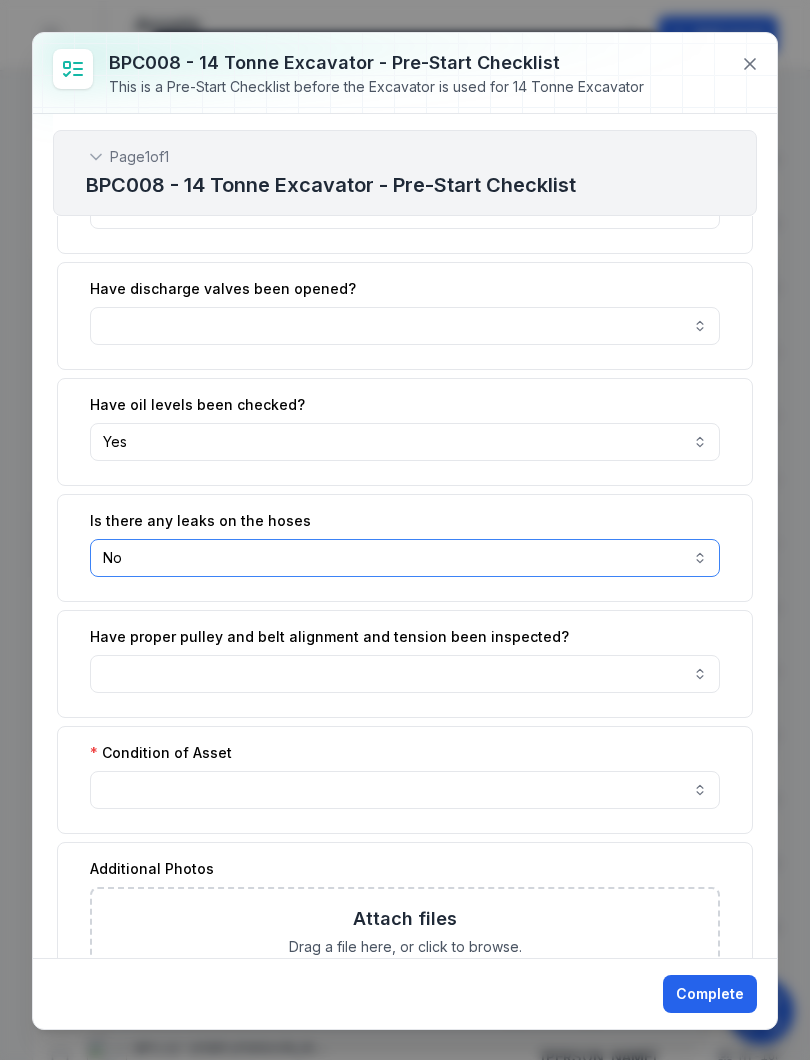 scroll, scrollTop: 704, scrollLeft: 0, axis: vertical 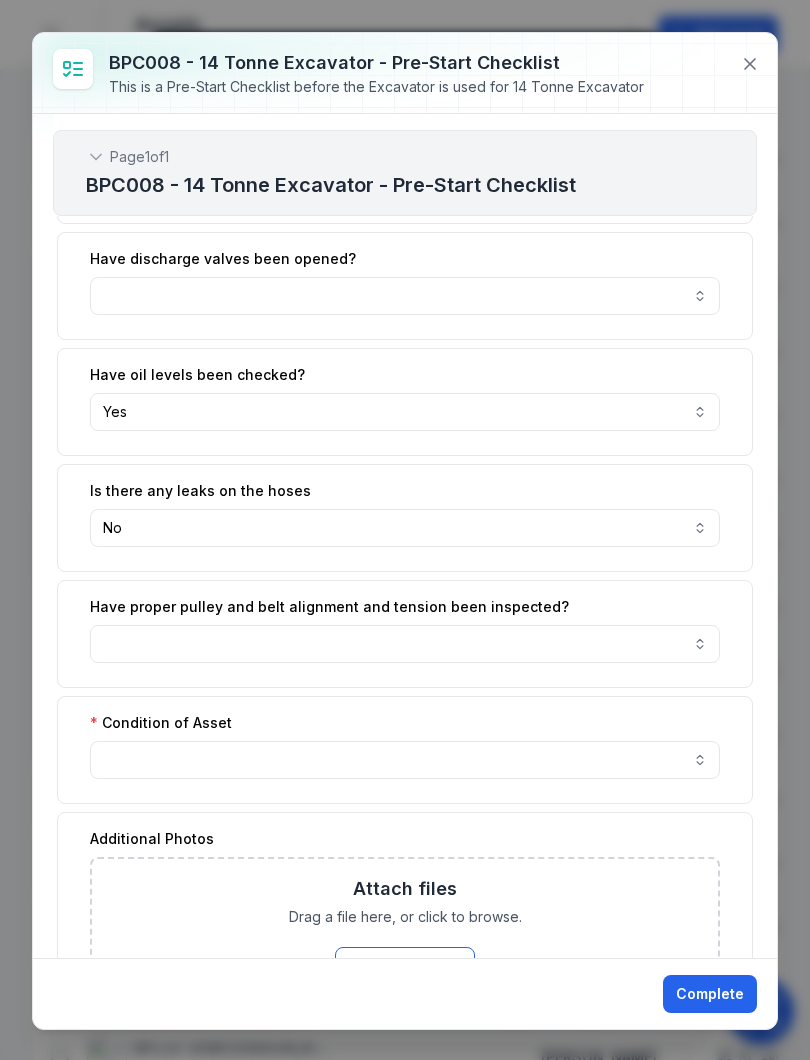 click at bounding box center (405, 760) 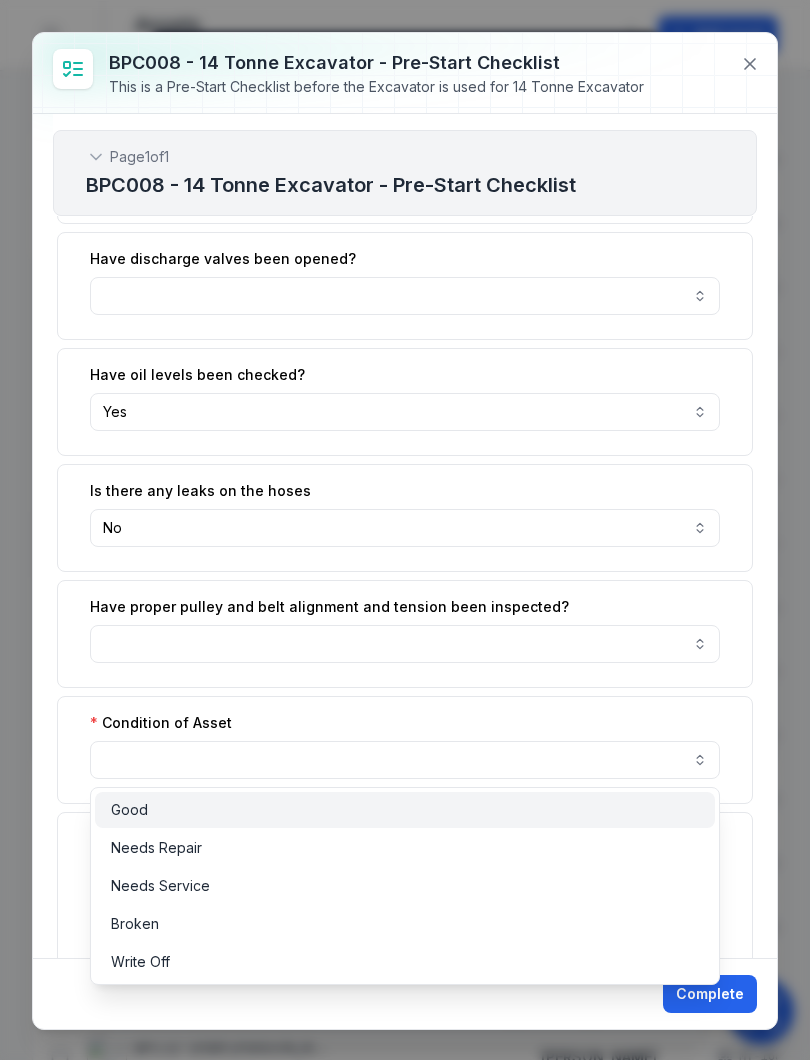 click on "Good" at bounding box center [405, 810] 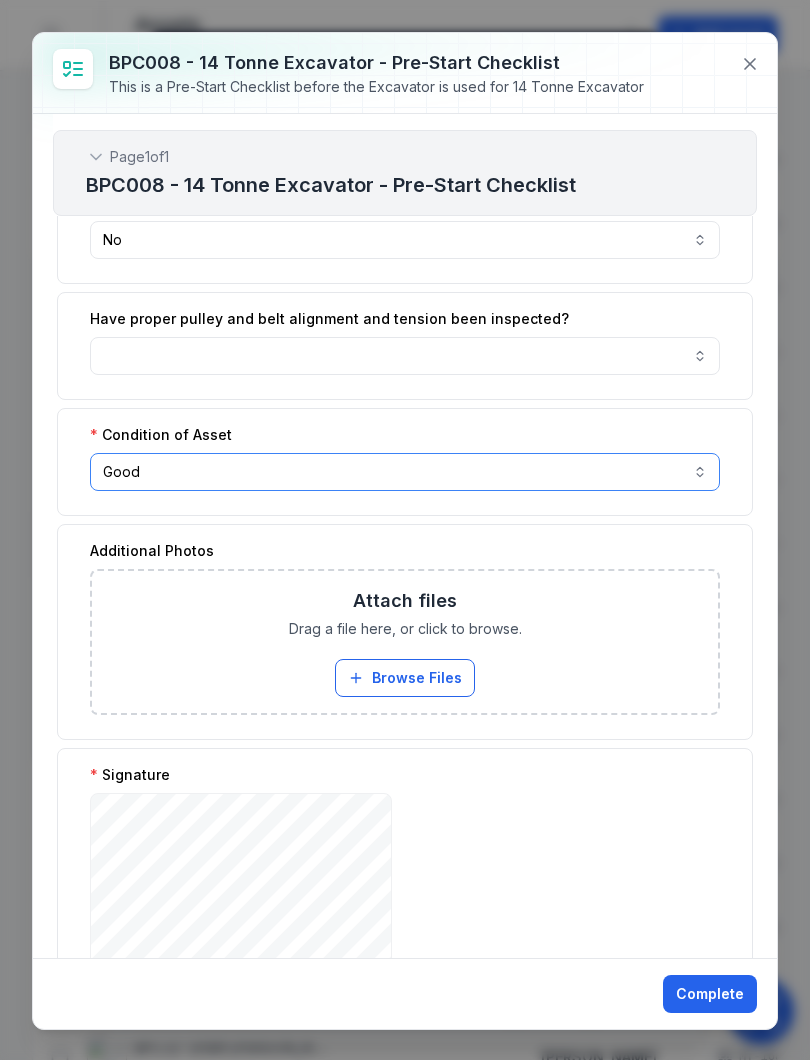 scroll, scrollTop: 1084, scrollLeft: 0, axis: vertical 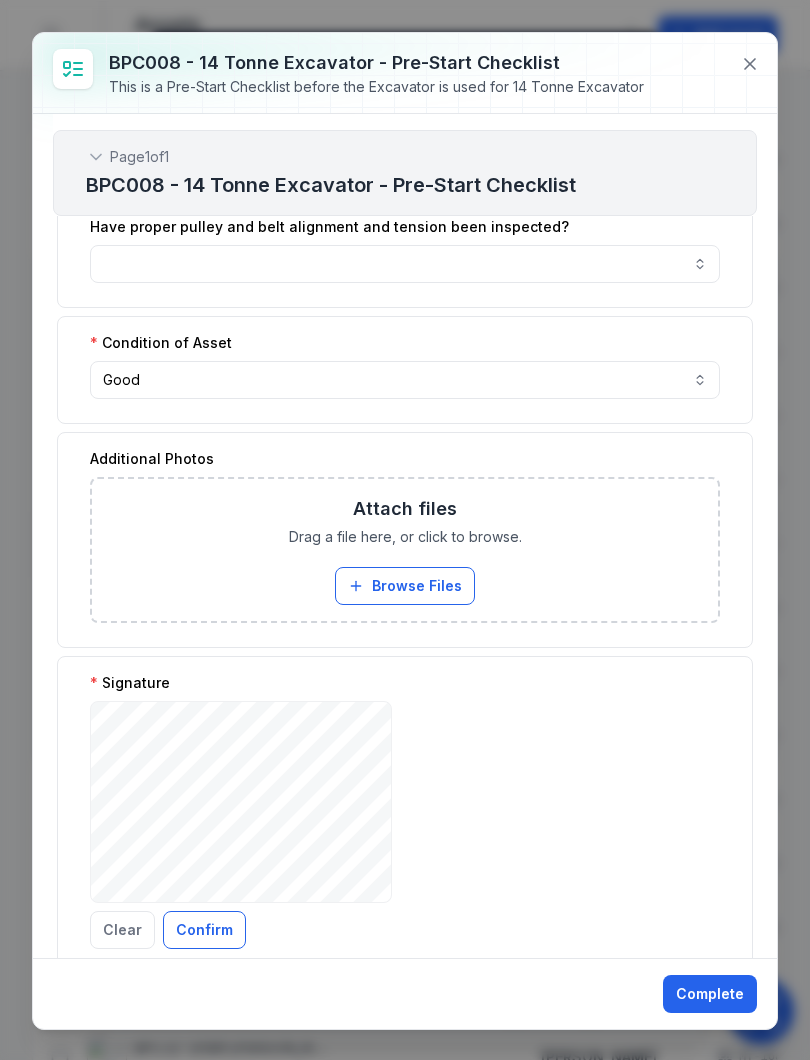 click on "Confirm" at bounding box center (204, 930) 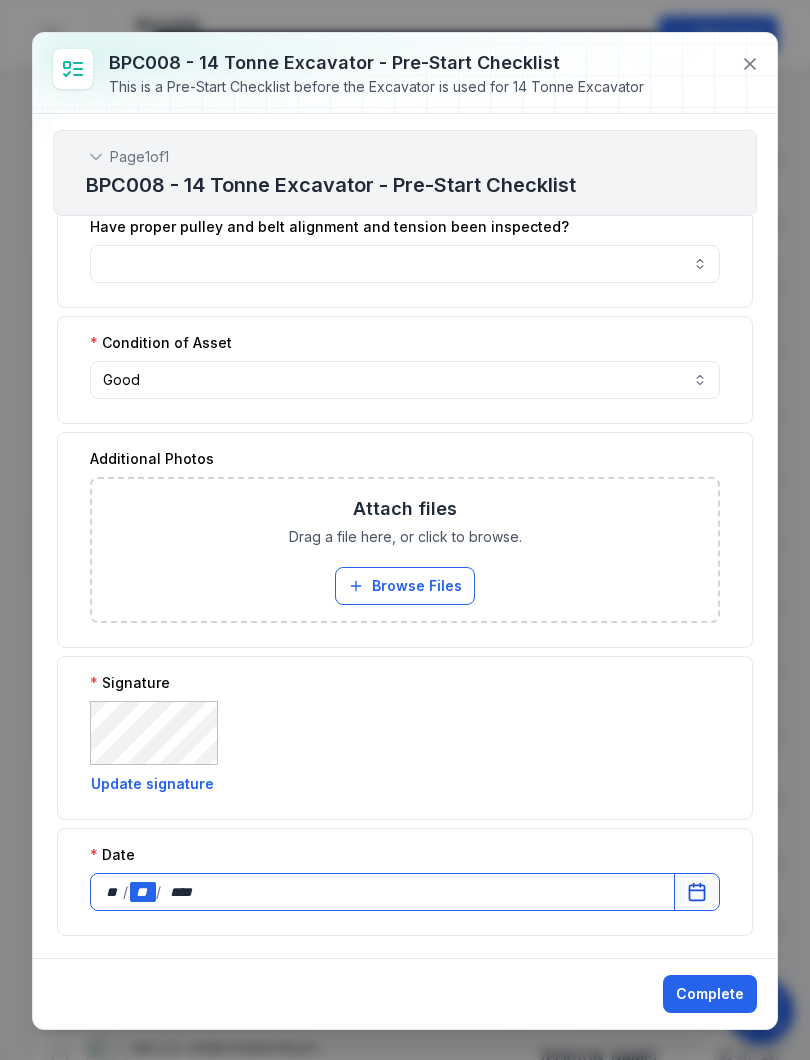 click on "**" at bounding box center (143, 892) 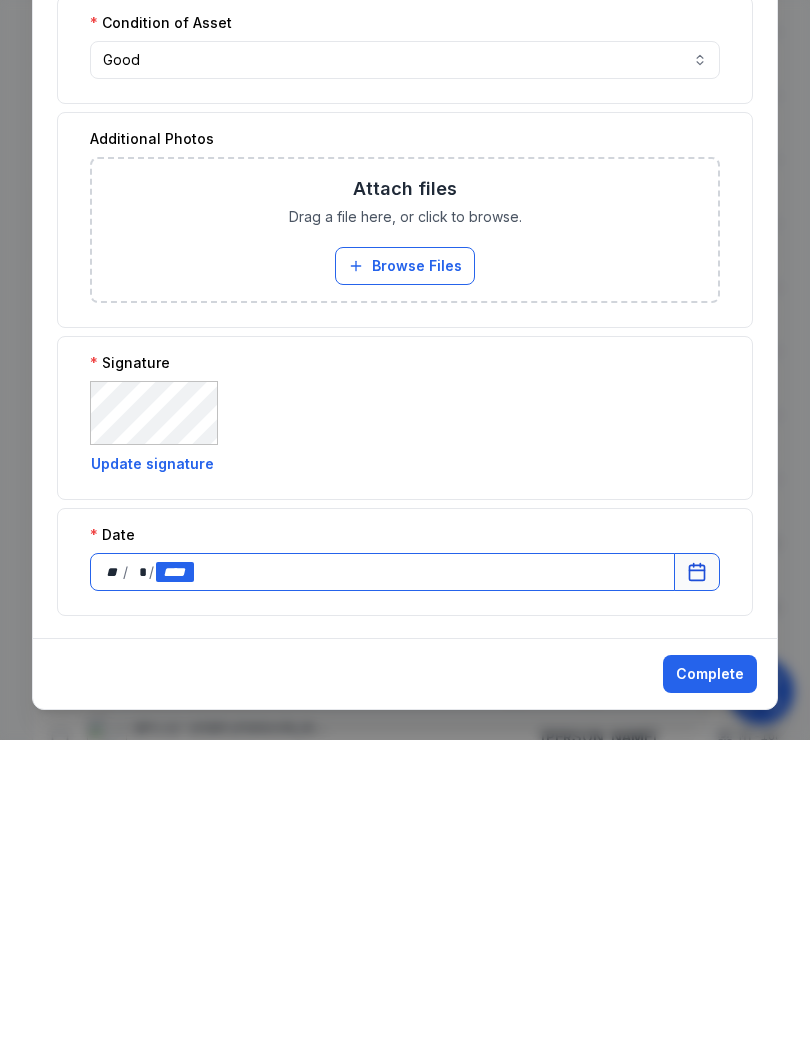 click on "**" at bounding box center (113, 892) 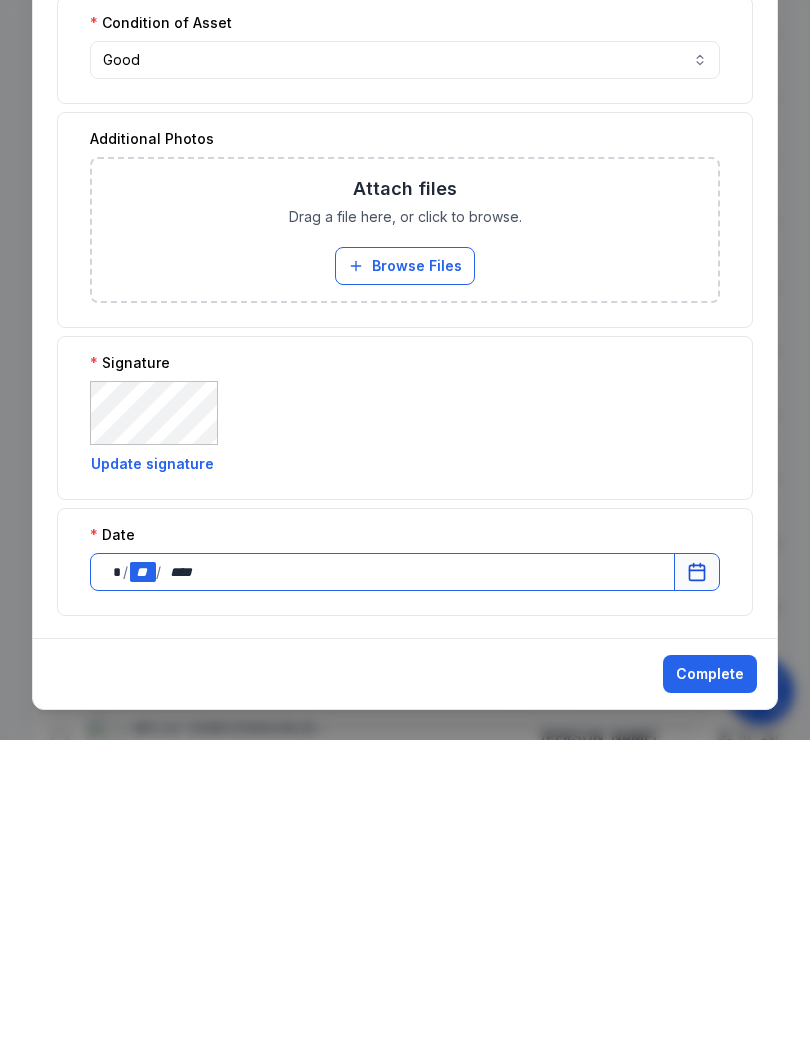 click on "**" at bounding box center (143, 892) 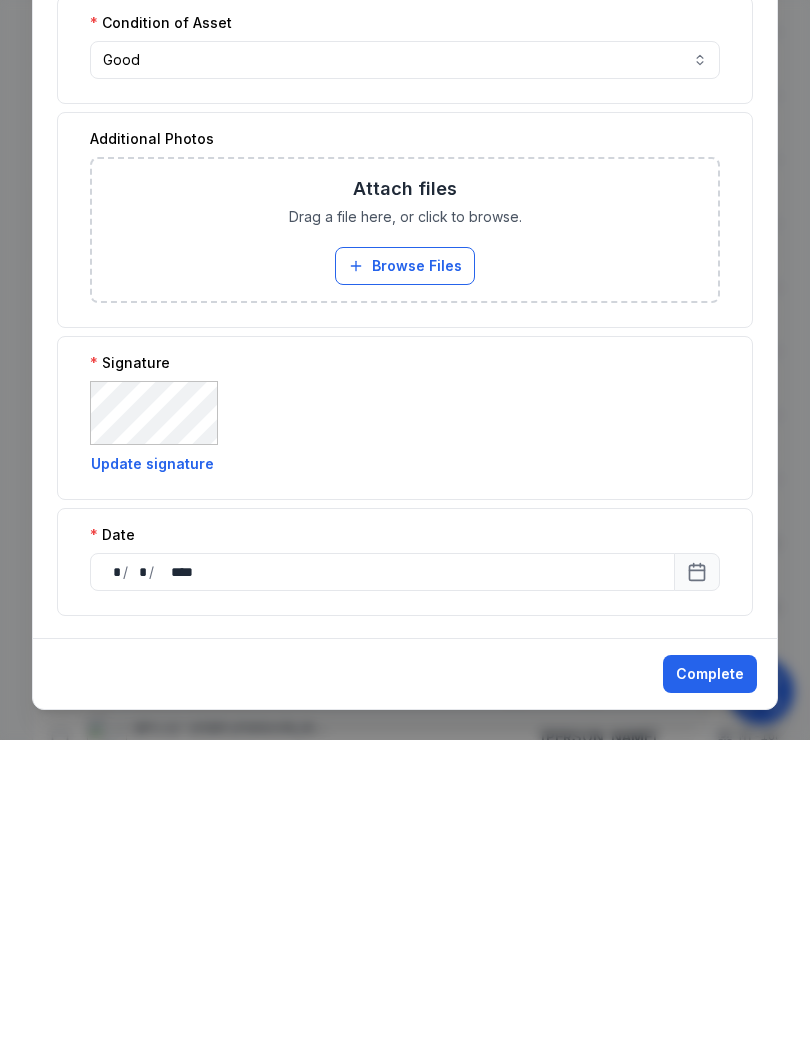 click on "Complete" at bounding box center (710, 994) 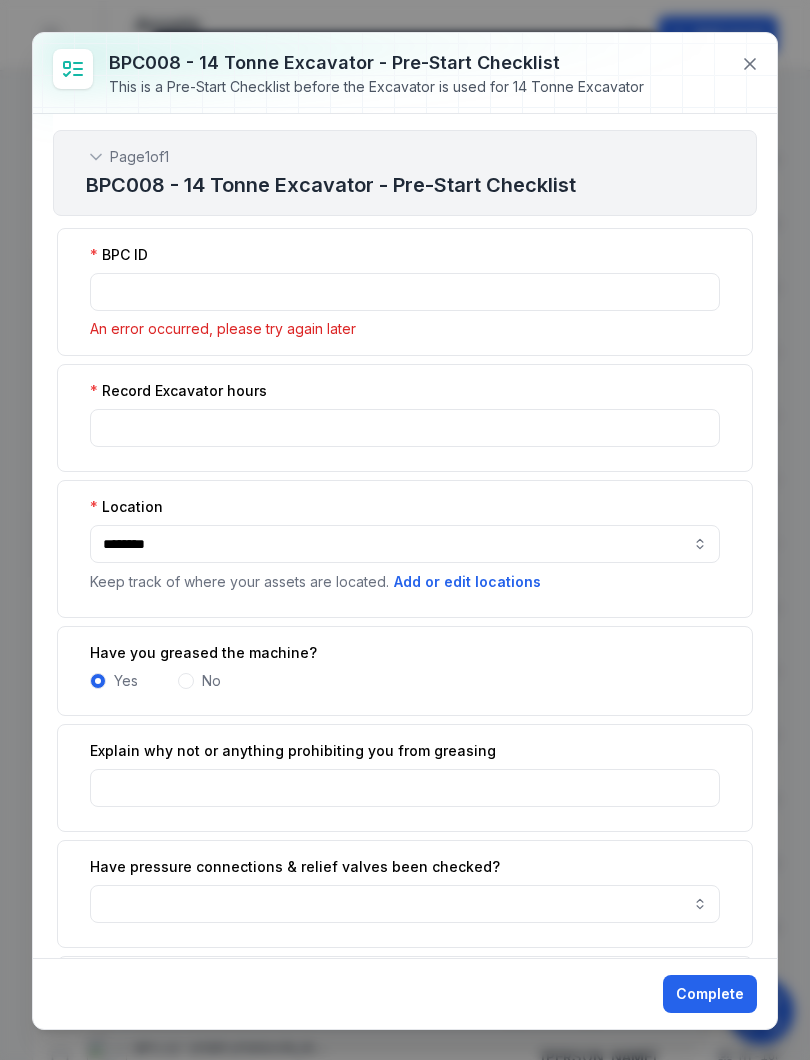 scroll, scrollTop: 0, scrollLeft: 0, axis: both 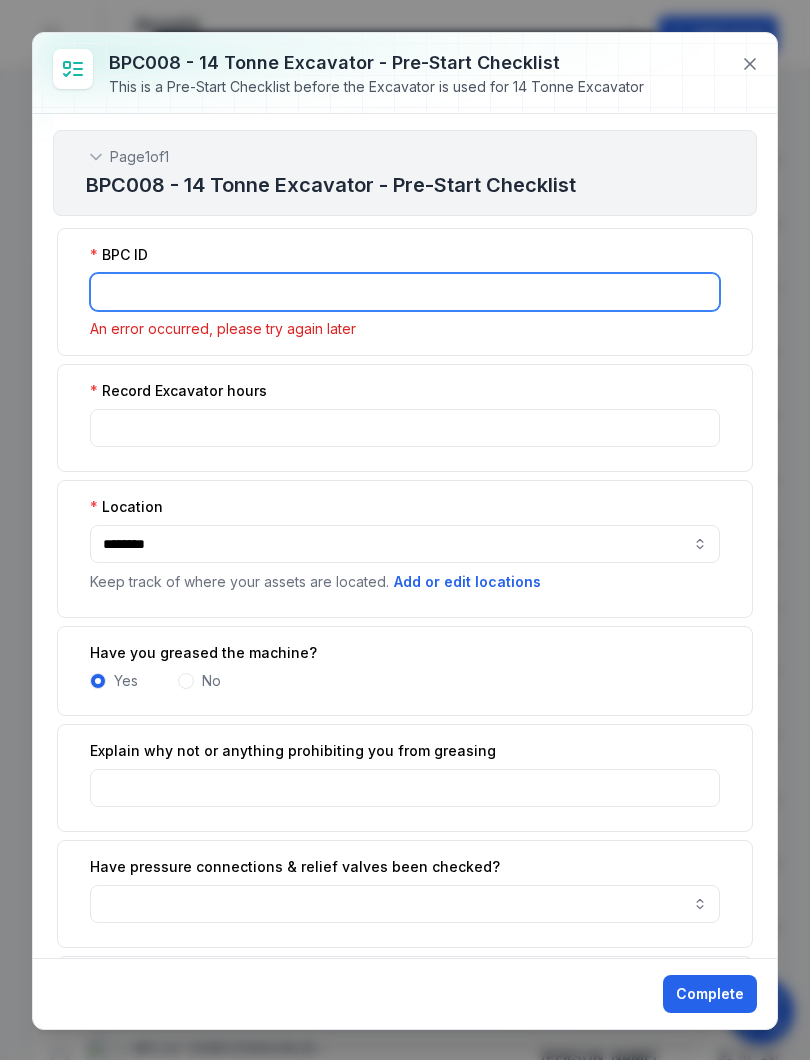 click at bounding box center (405, 292) 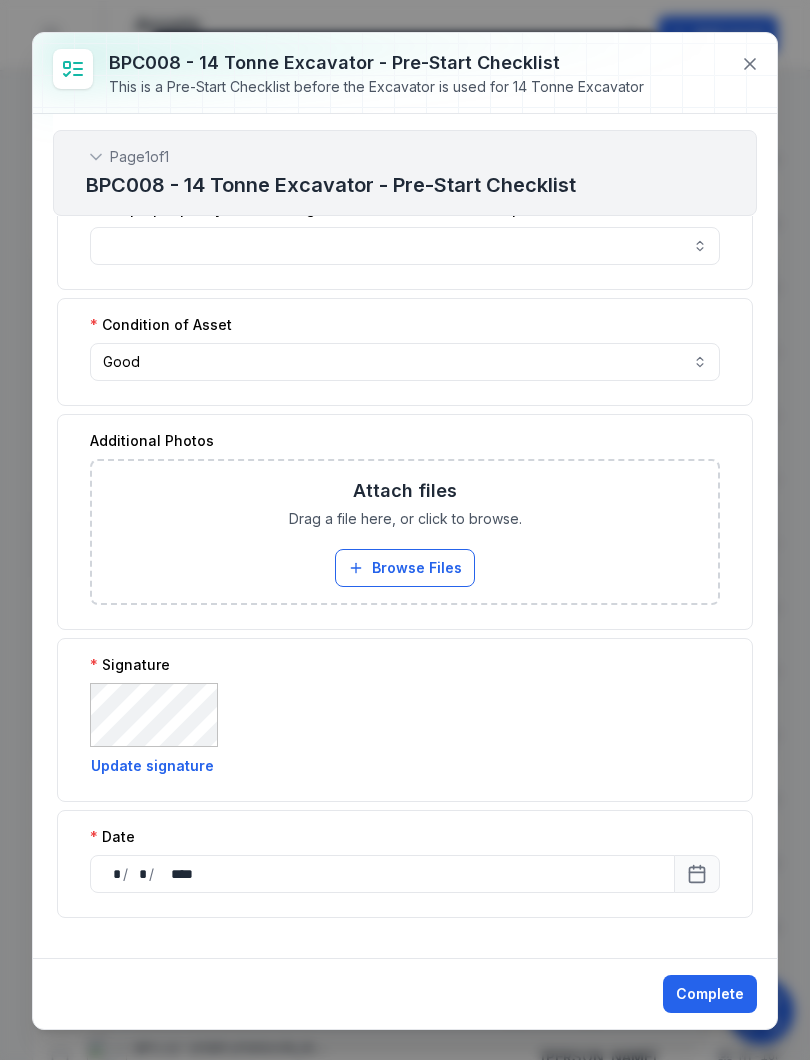 scroll, scrollTop: 1102, scrollLeft: 0, axis: vertical 